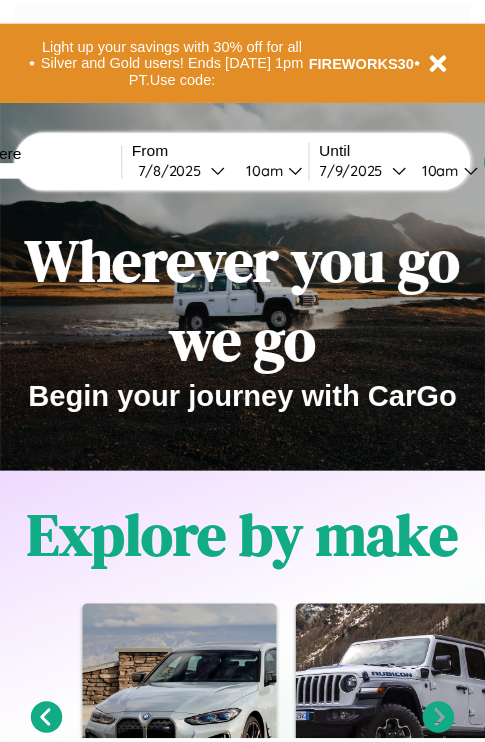scroll, scrollTop: 0, scrollLeft: 0, axis: both 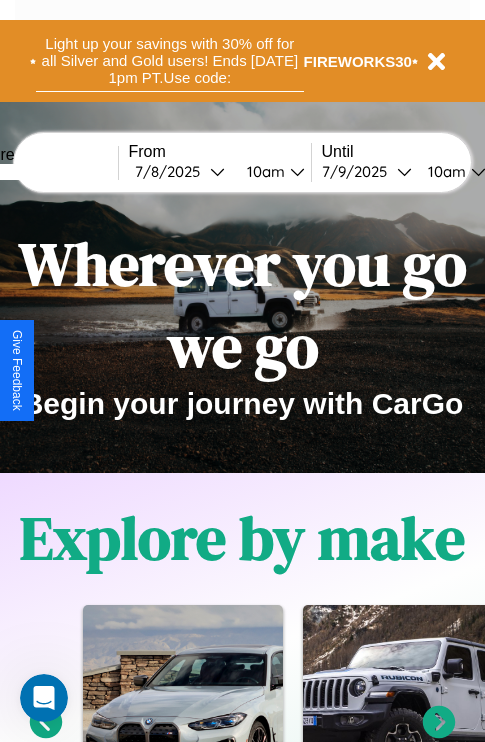 click on "Light up your savings with 30% off for all Silver and Gold users! Ends [DATE] 1pm PT.  Use code:" at bounding box center [170, 61] 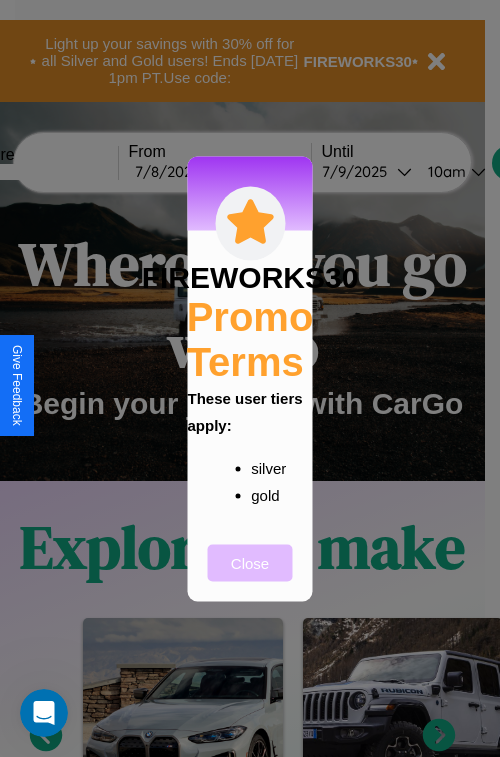 click on "Close" at bounding box center [250, 562] 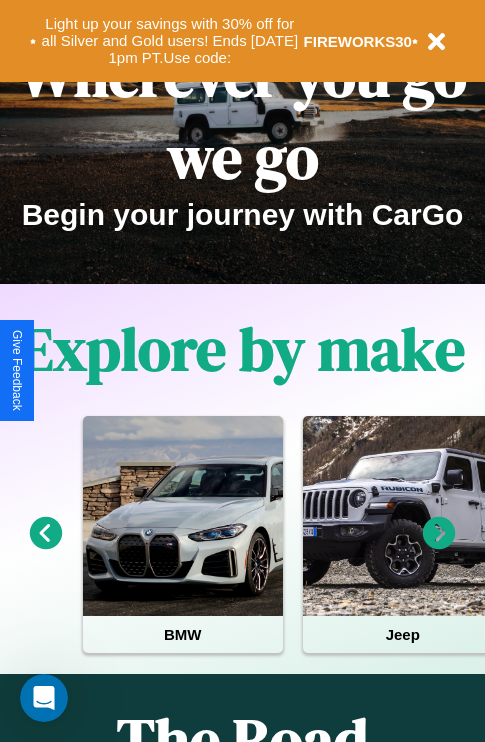 scroll, scrollTop: 0, scrollLeft: 0, axis: both 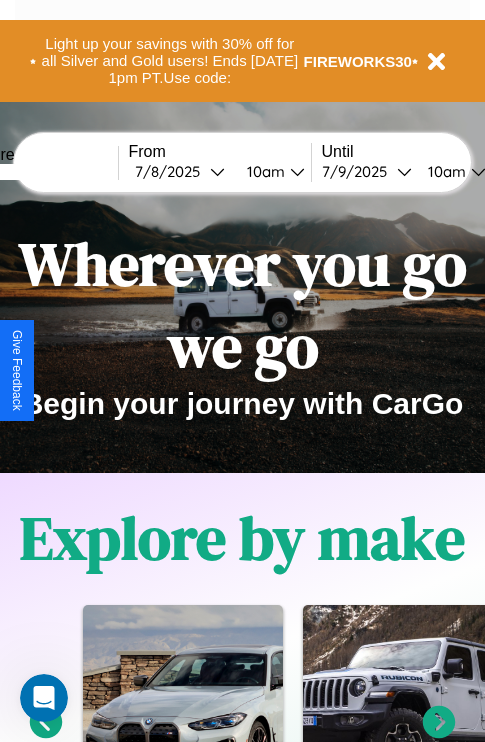 click at bounding box center [43, 172] 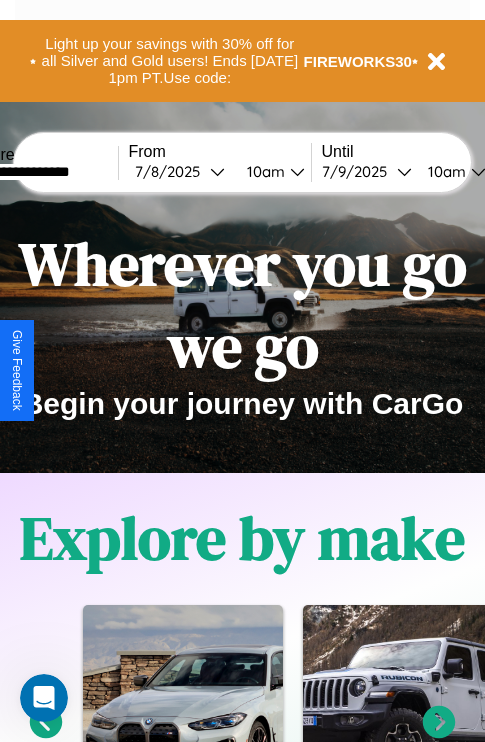 type on "**********" 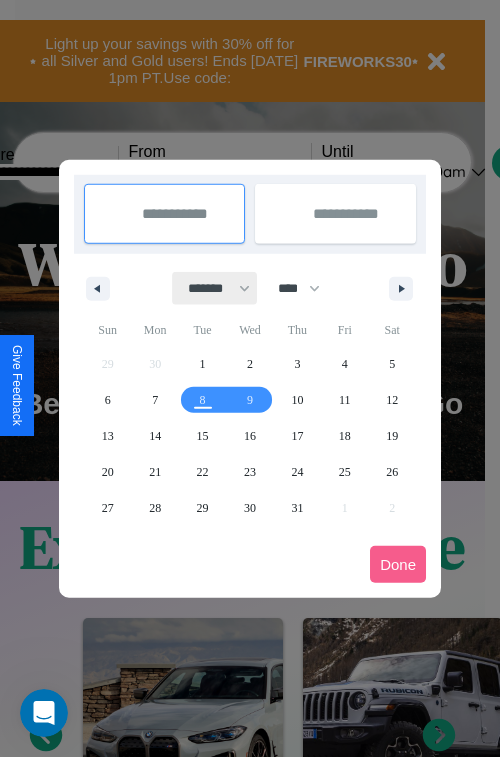click on "******* ******** ***** ***** *** **** **** ****** ********* ******* ******** ********" at bounding box center (215, 288) 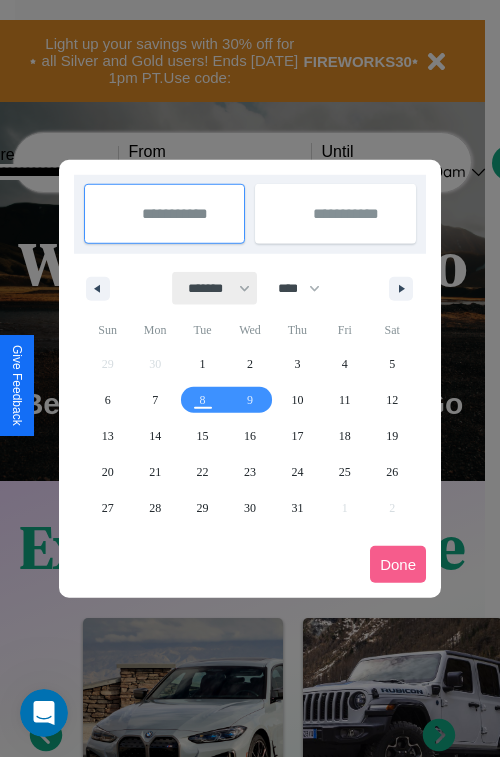 select on "*" 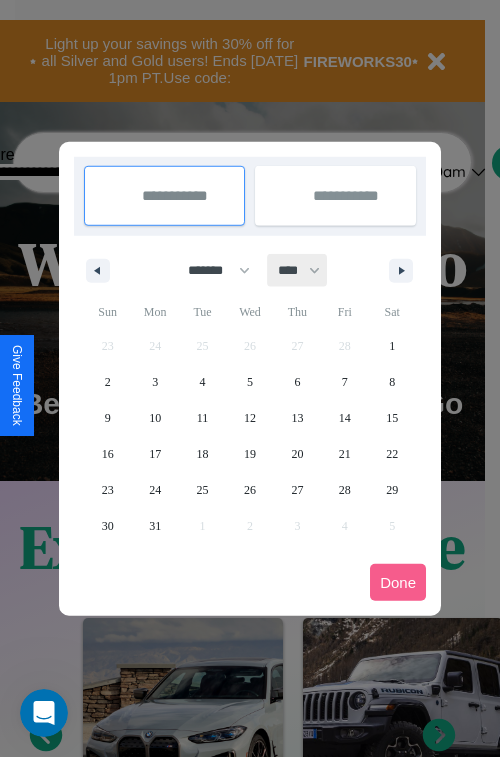 click on "**** **** **** **** **** **** **** **** **** **** **** **** **** **** **** **** **** **** **** **** **** **** **** **** **** **** **** **** **** **** **** **** **** **** **** **** **** **** **** **** **** **** **** **** **** **** **** **** **** **** **** **** **** **** **** **** **** **** **** **** **** **** **** **** **** **** **** **** **** **** **** **** **** **** **** **** **** **** **** **** **** **** **** **** **** **** **** **** **** **** **** **** **** **** **** **** **** **** **** **** **** **** **** **** **** **** **** **** **** **** **** **** **** **** **** **** **** **** **** **** ****" at bounding box center (298, 270) 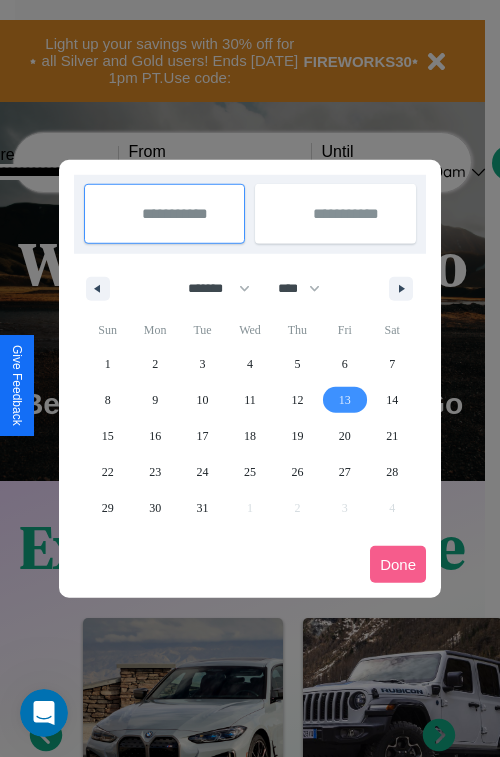 click on "13" at bounding box center [345, 400] 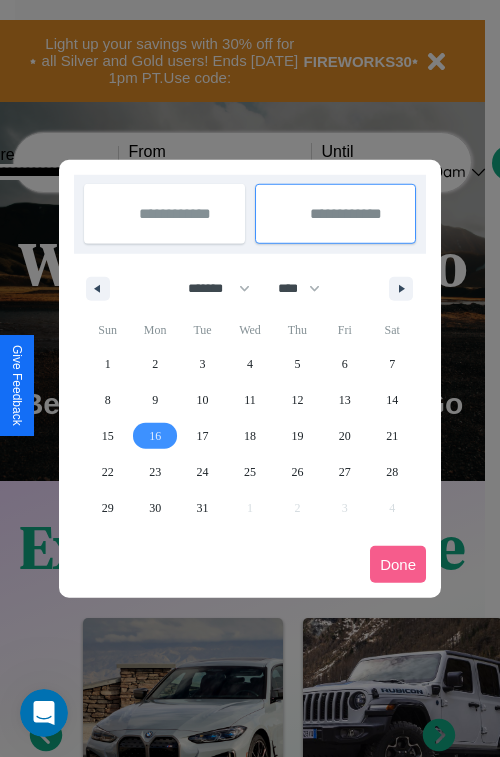 click on "16" at bounding box center (155, 436) 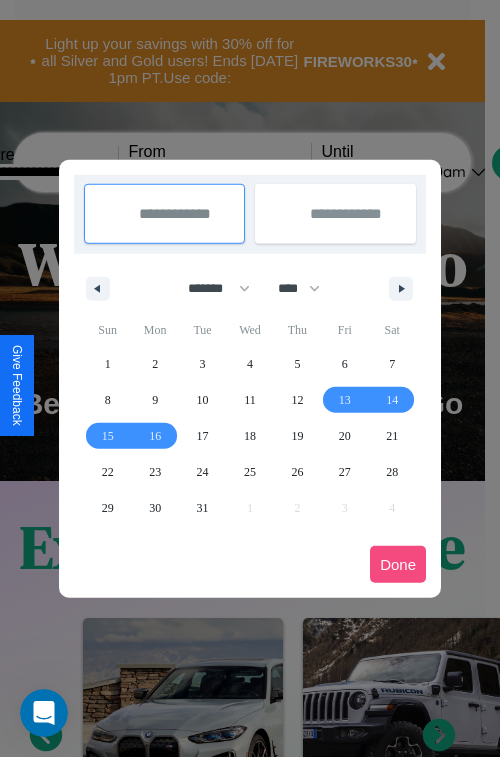 click on "Done" at bounding box center [398, 564] 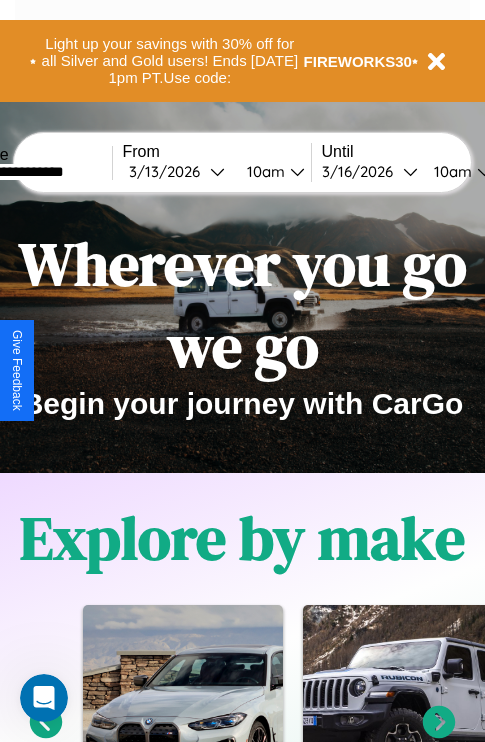 scroll, scrollTop: 0, scrollLeft: 73, axis: horizontal 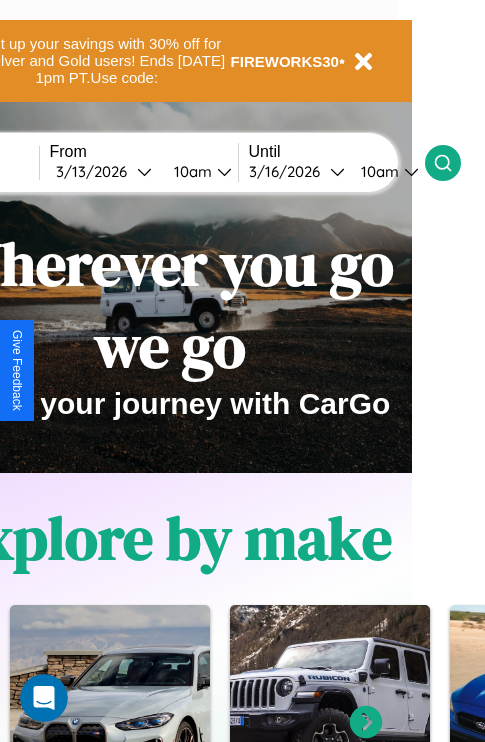 click 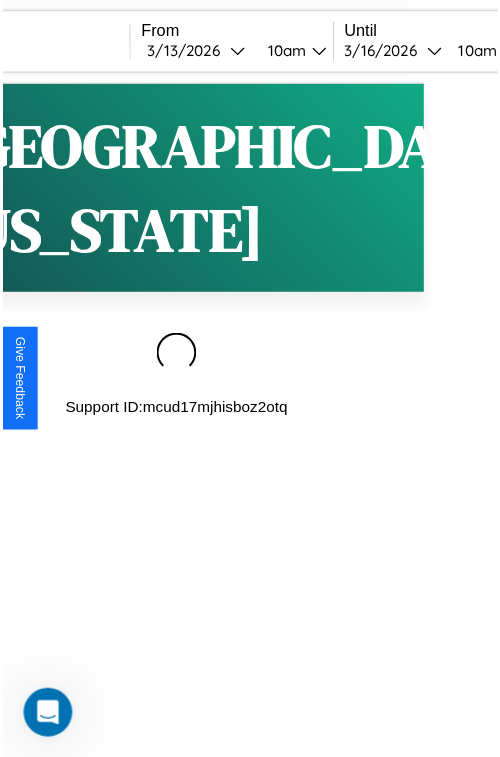 scroll, scrollTop: 0, scrollLeft: 0, axis: both 